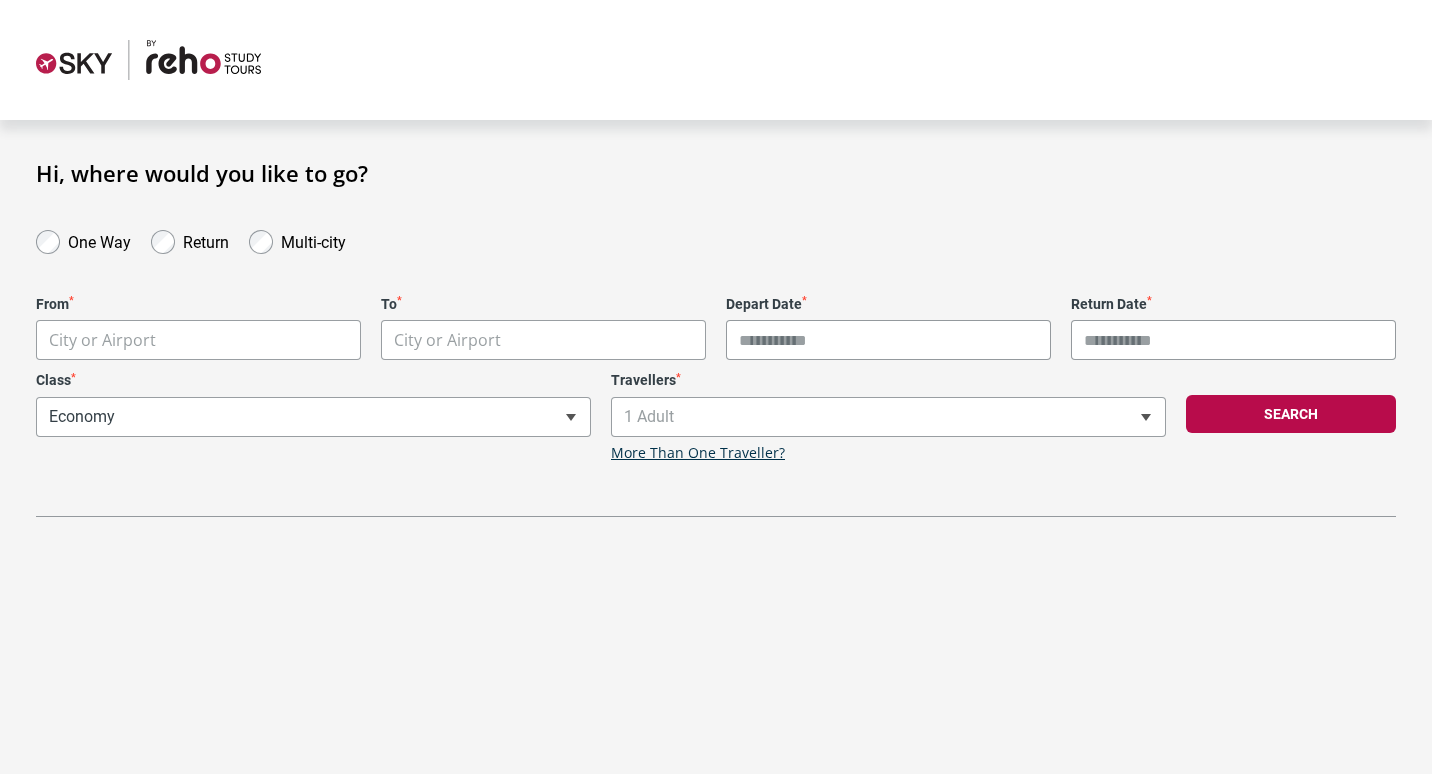 scroll, scrollTop: 0, scrollLeft: 0, axis: both 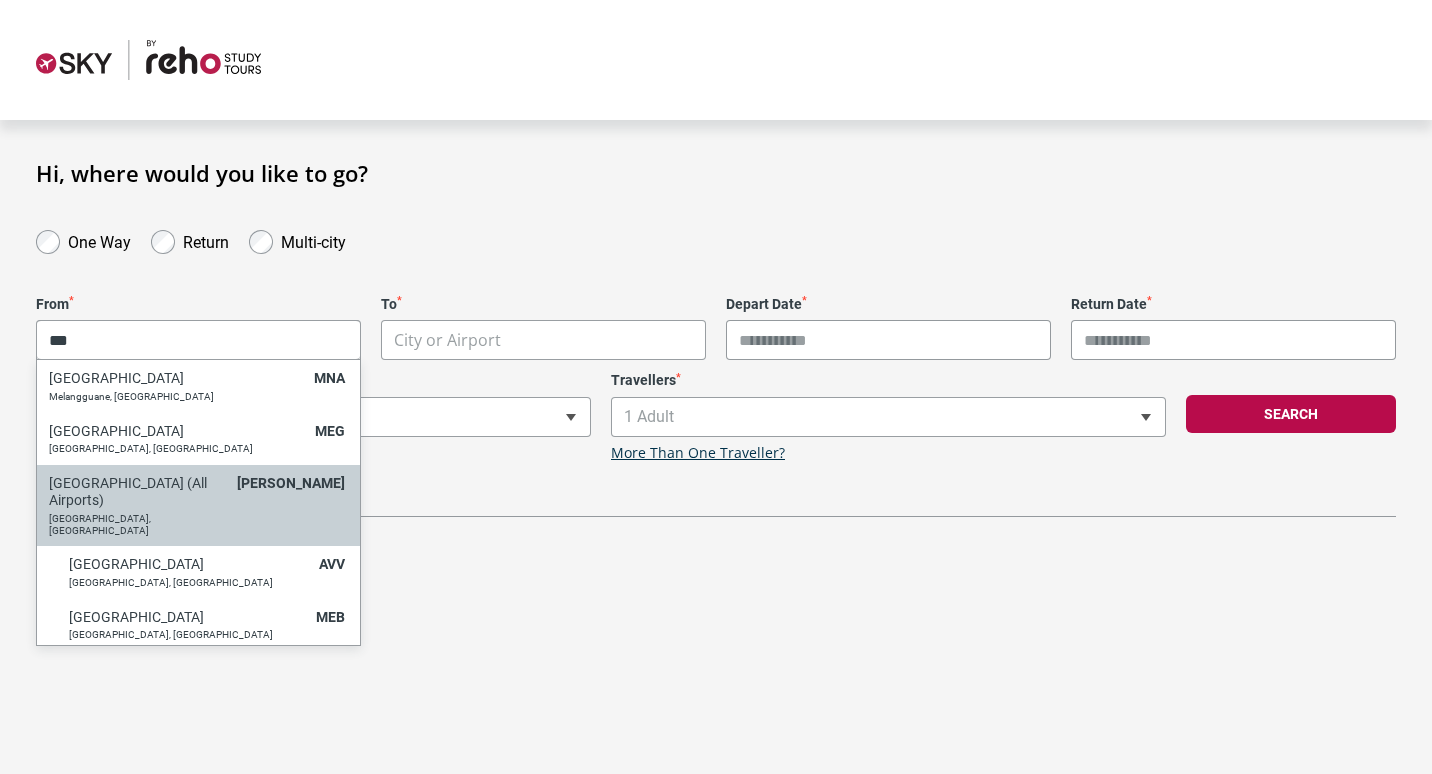 type on "***" 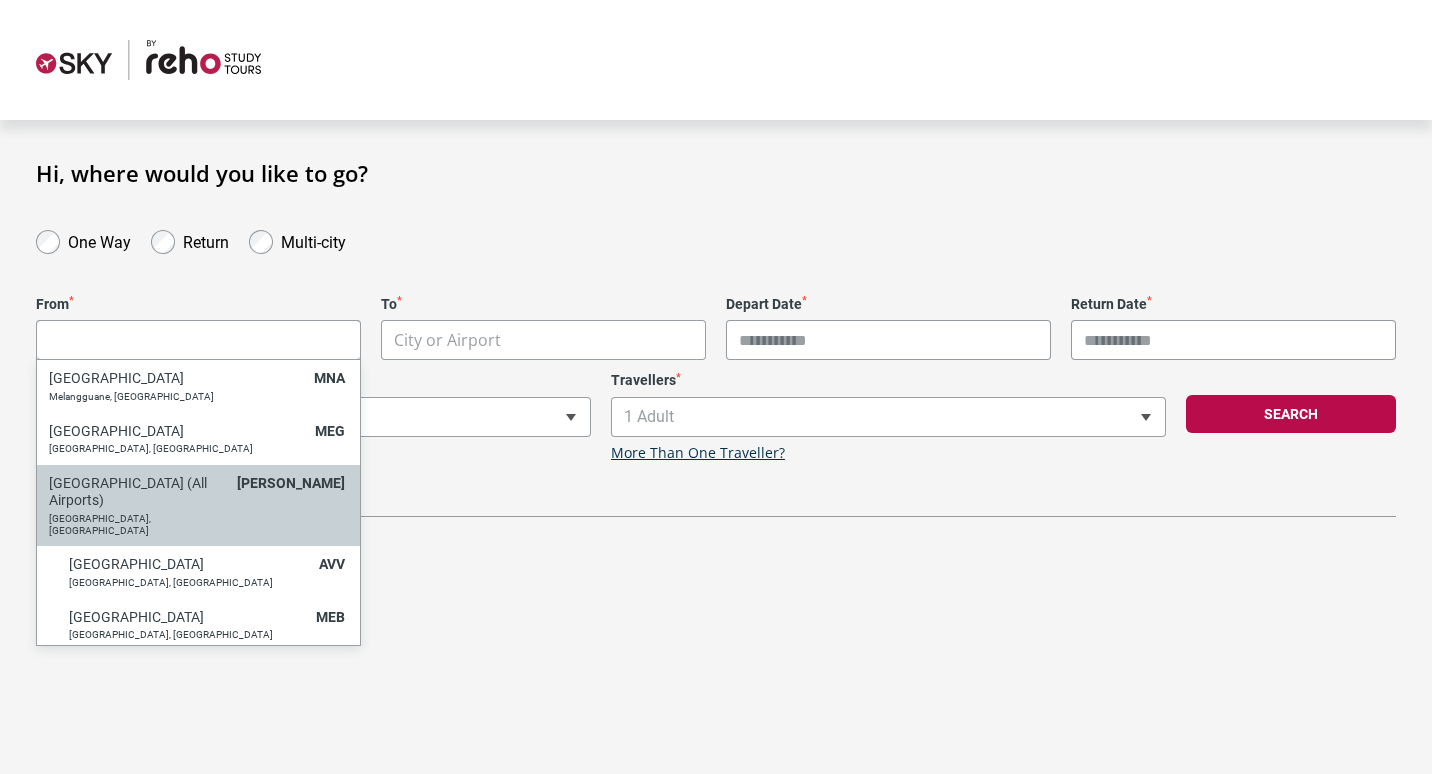 select on "MELC" 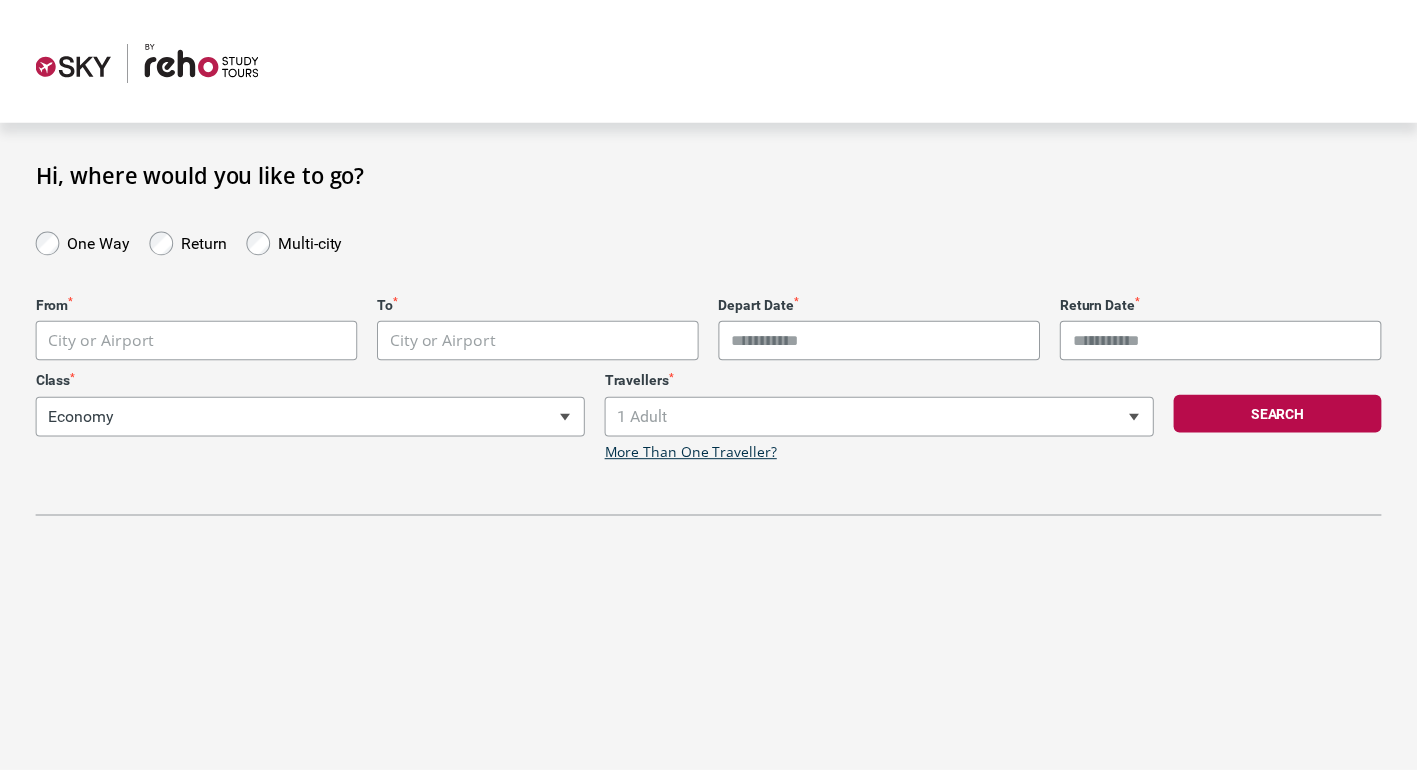 scroll, scrollTop: 0, scrollLeft: 0, axis: both 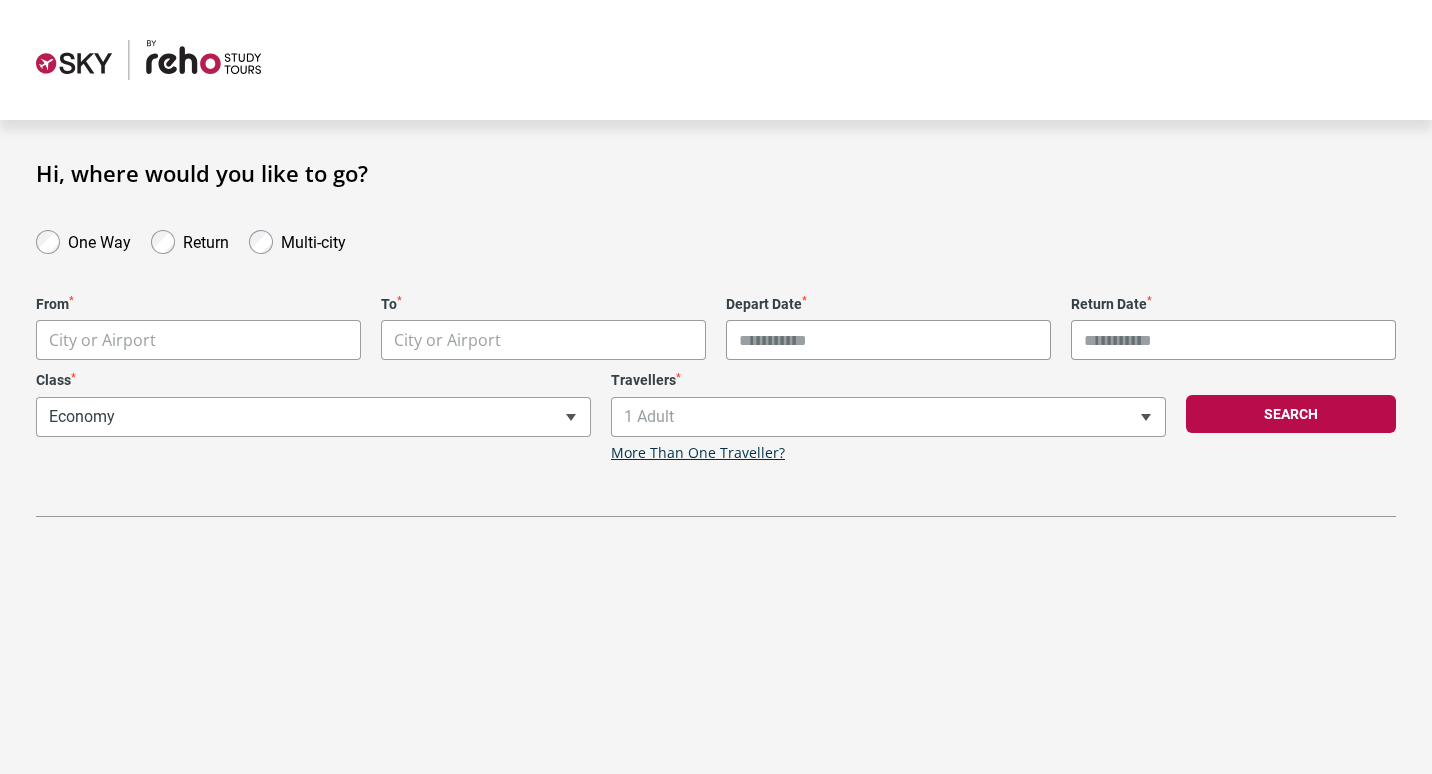 click on "**********" at bounding box center [716, 387] 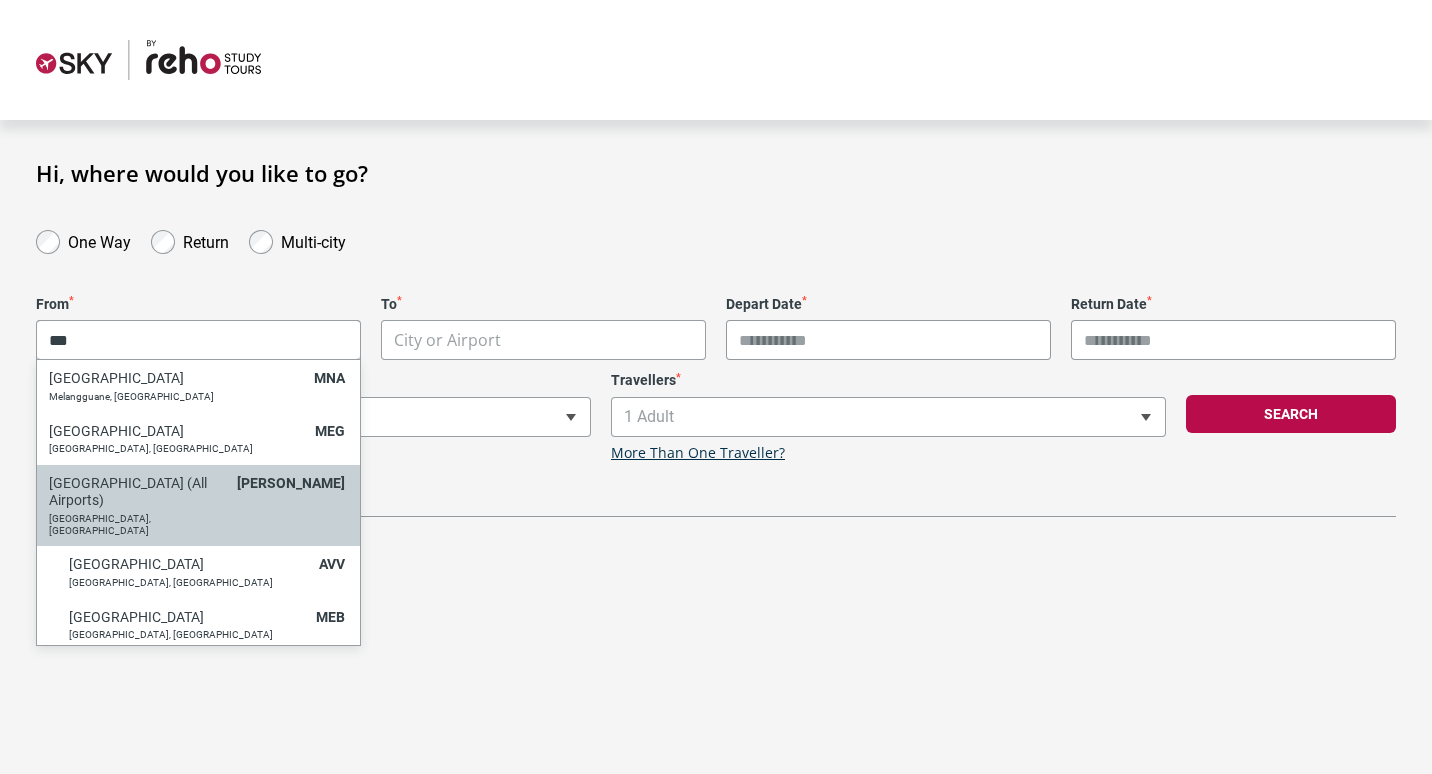 type on "***" 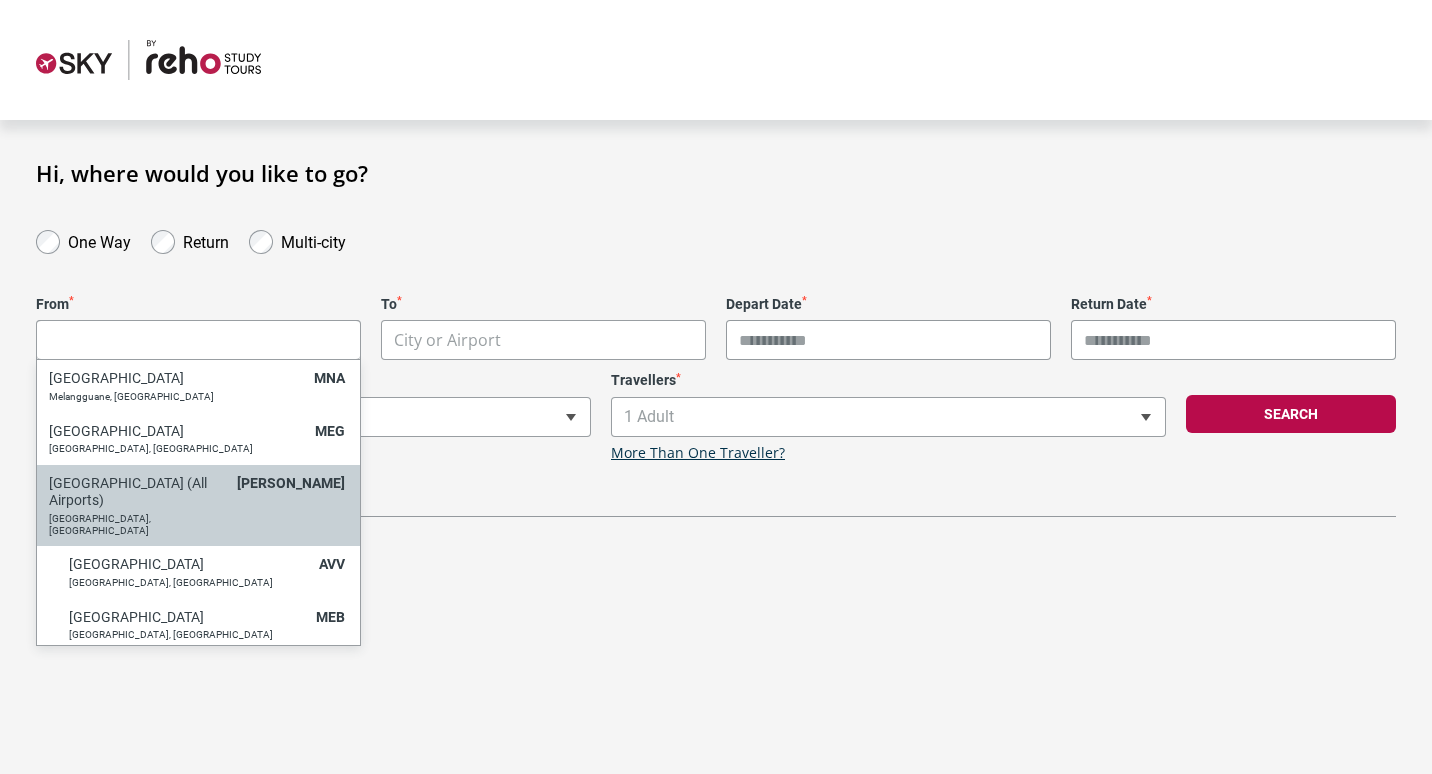 select on "MELC" 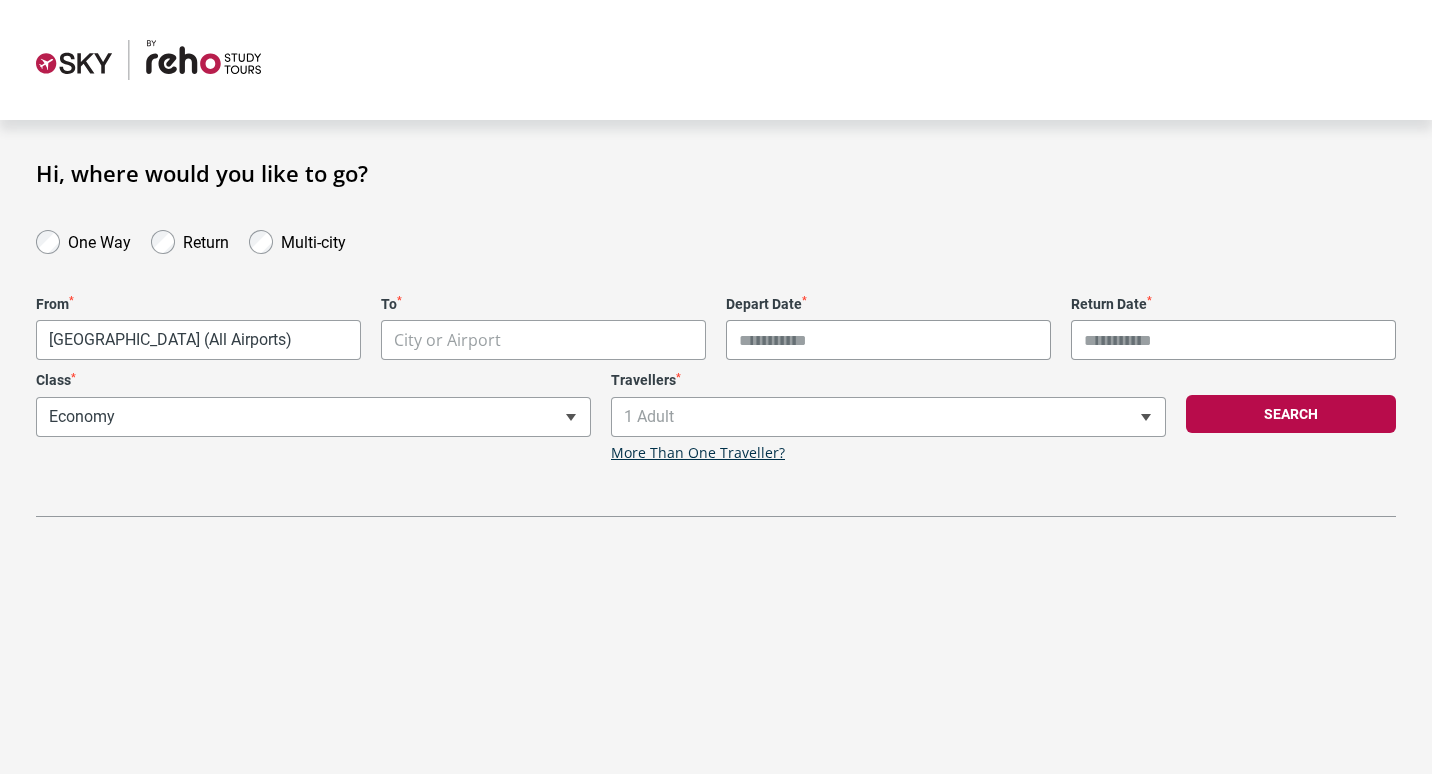click on "**********" at bounding box center [716, 387] 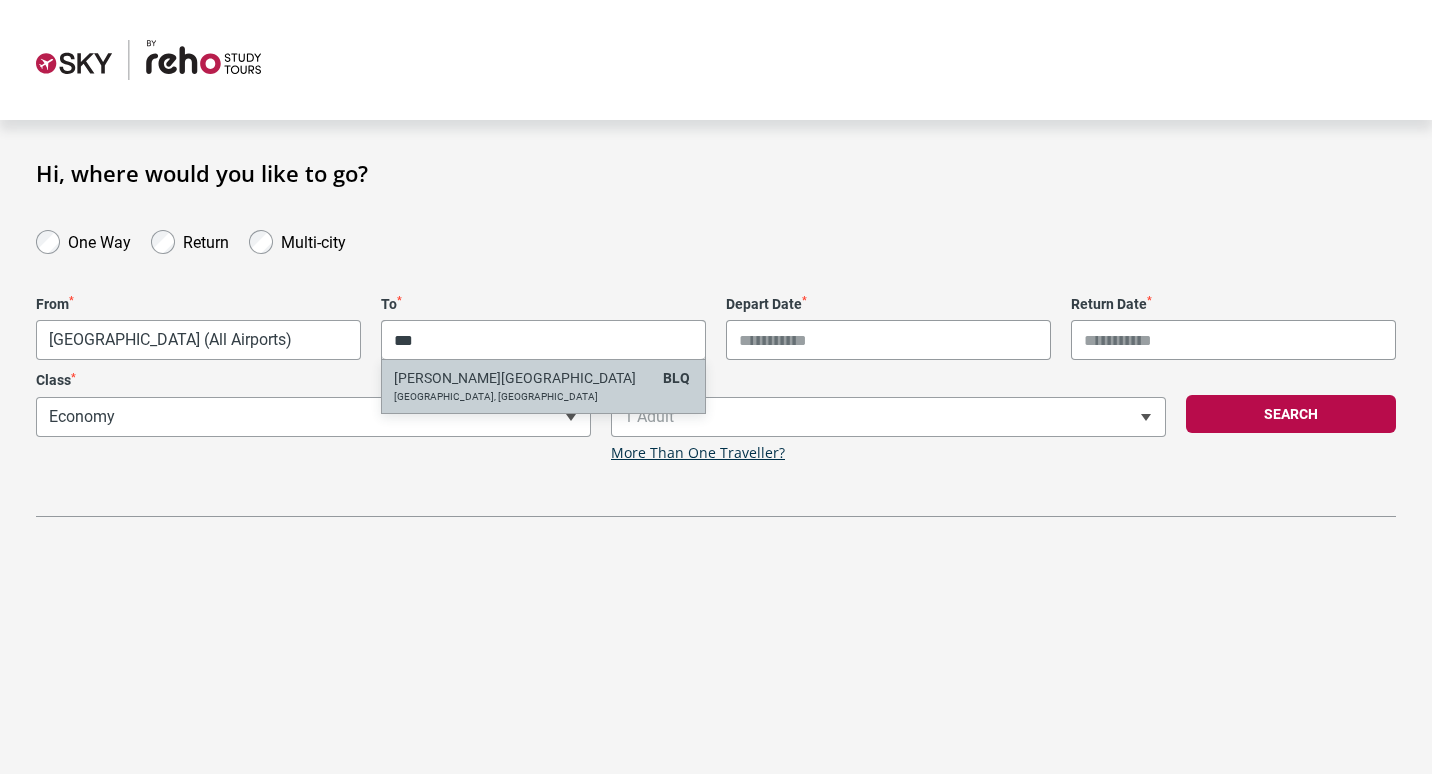 type on "***" 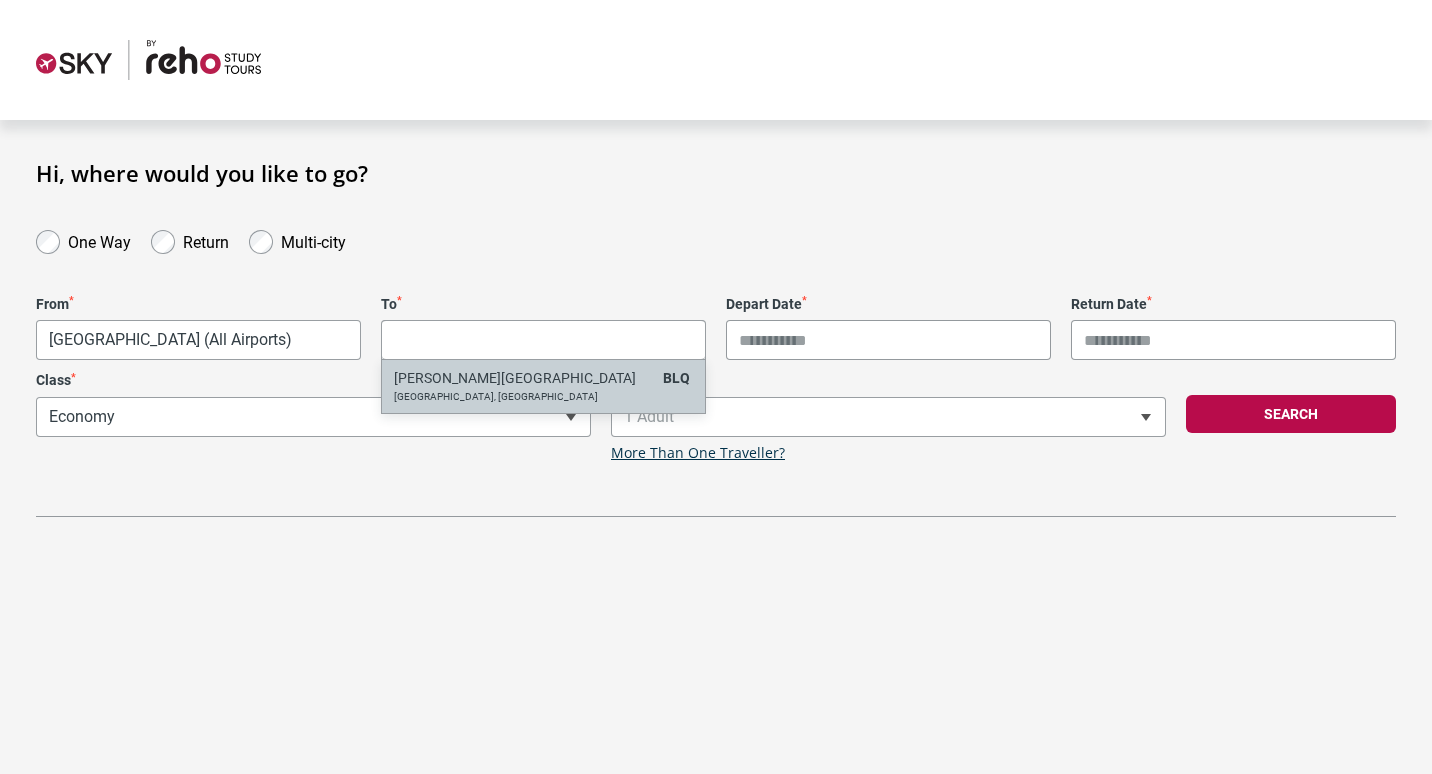 select on "BLQA" 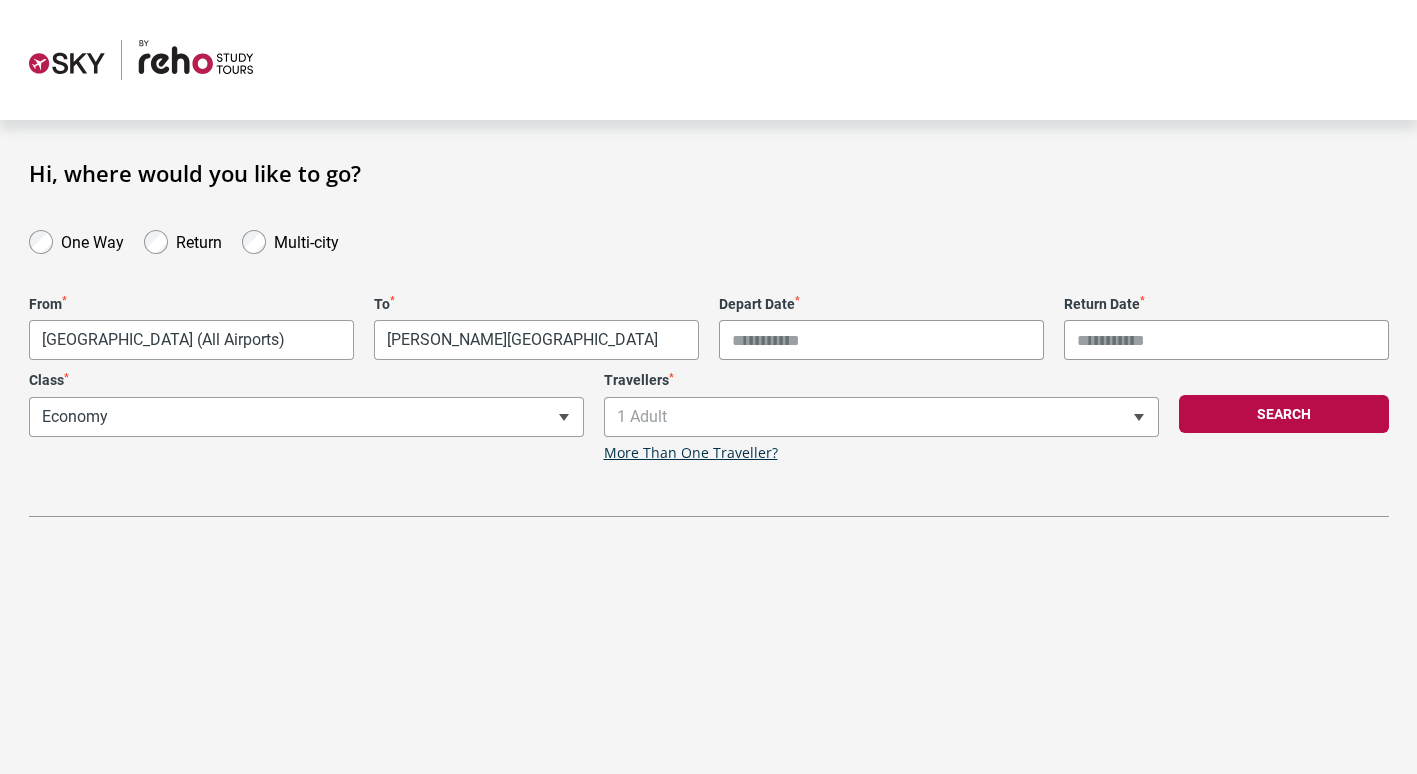 click on "Depart Date  *" at bounding box center [881, 340] 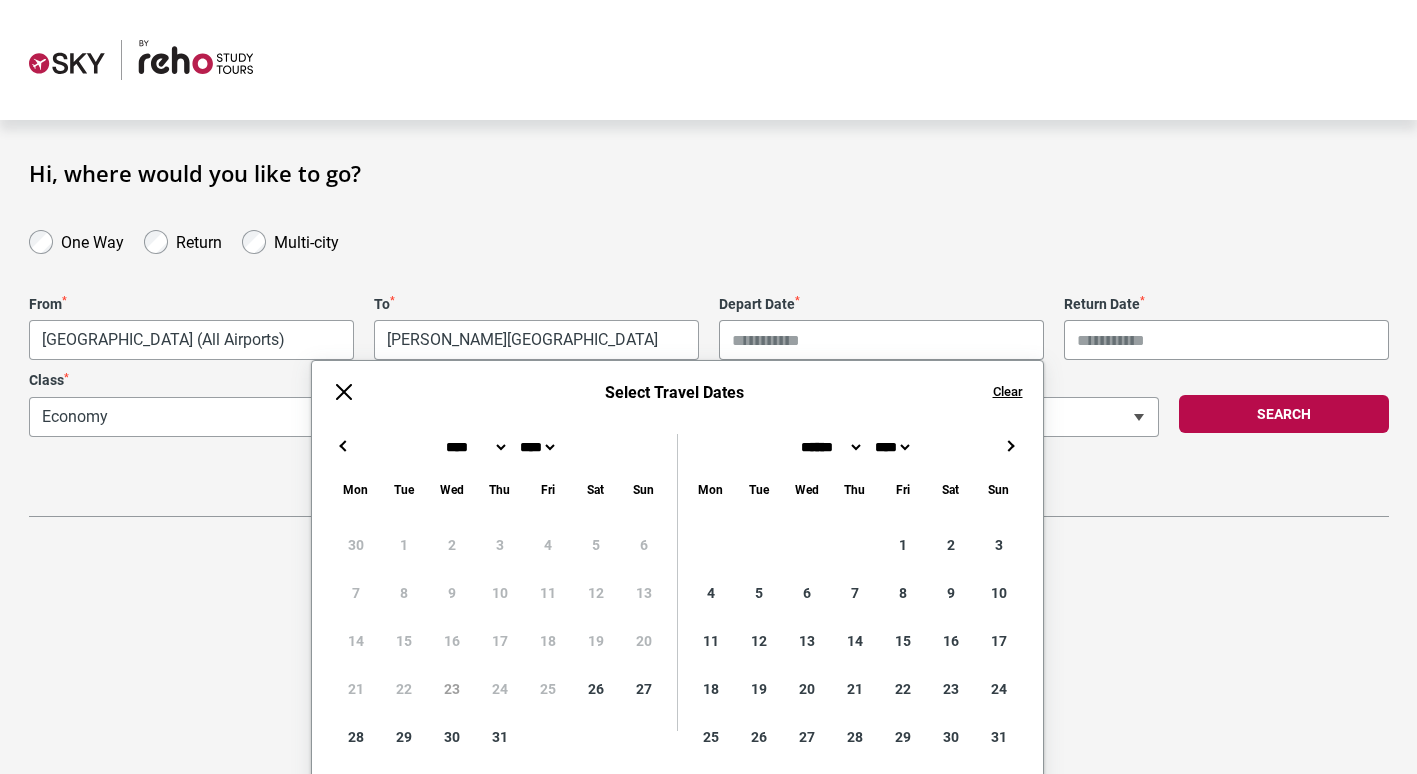 click on "→" at bounding box center (1011, 446) 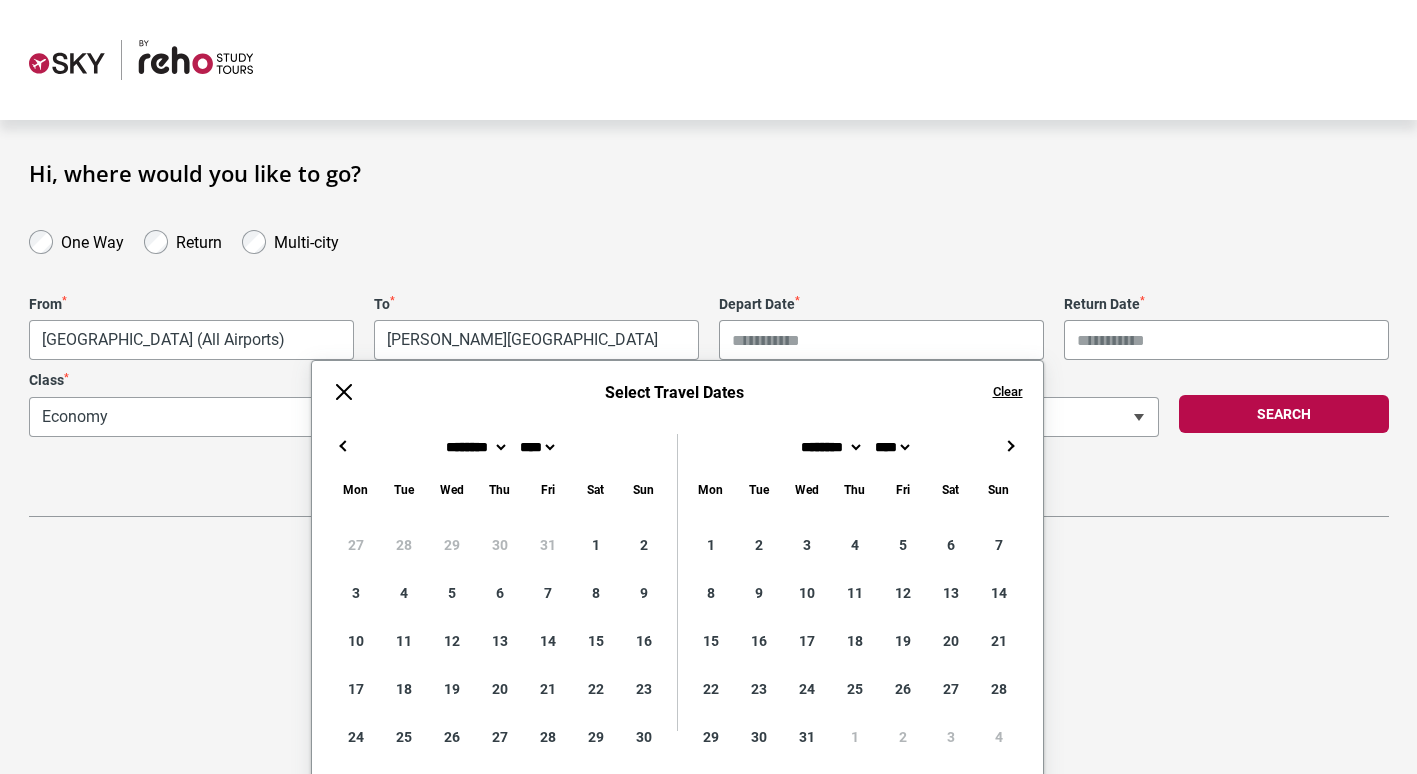 click on "→" at bounding box center (1011, 446) 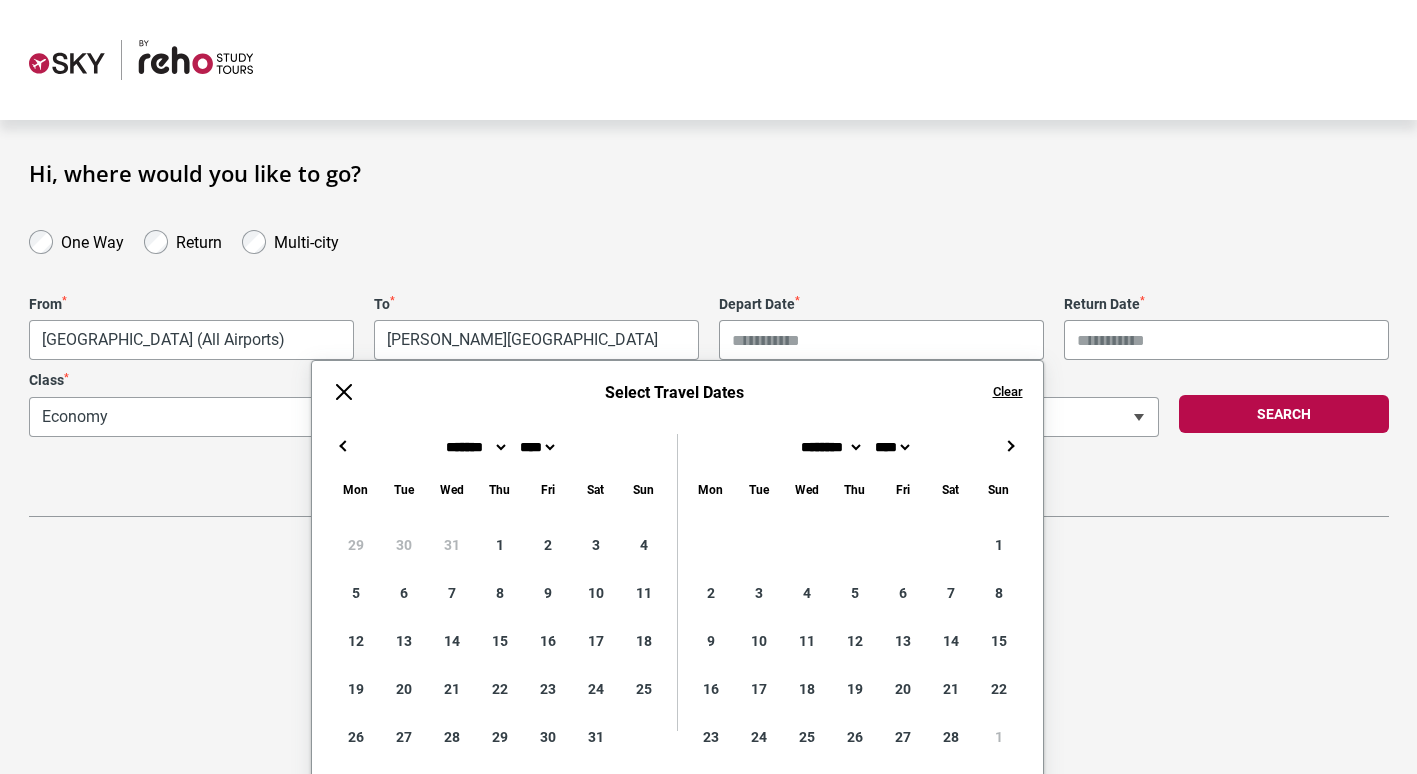 click on "→" at bounding box center (1011, 446) 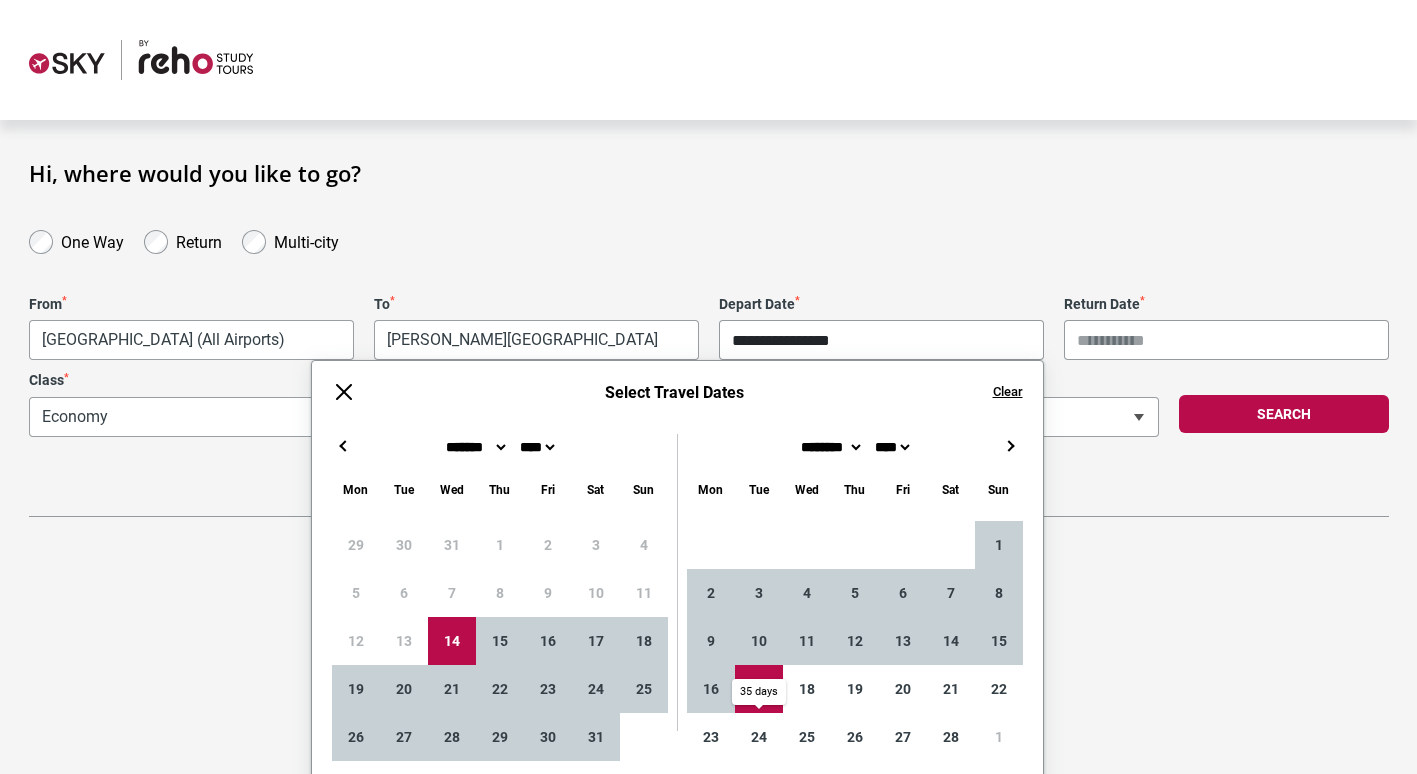 type on "**********" 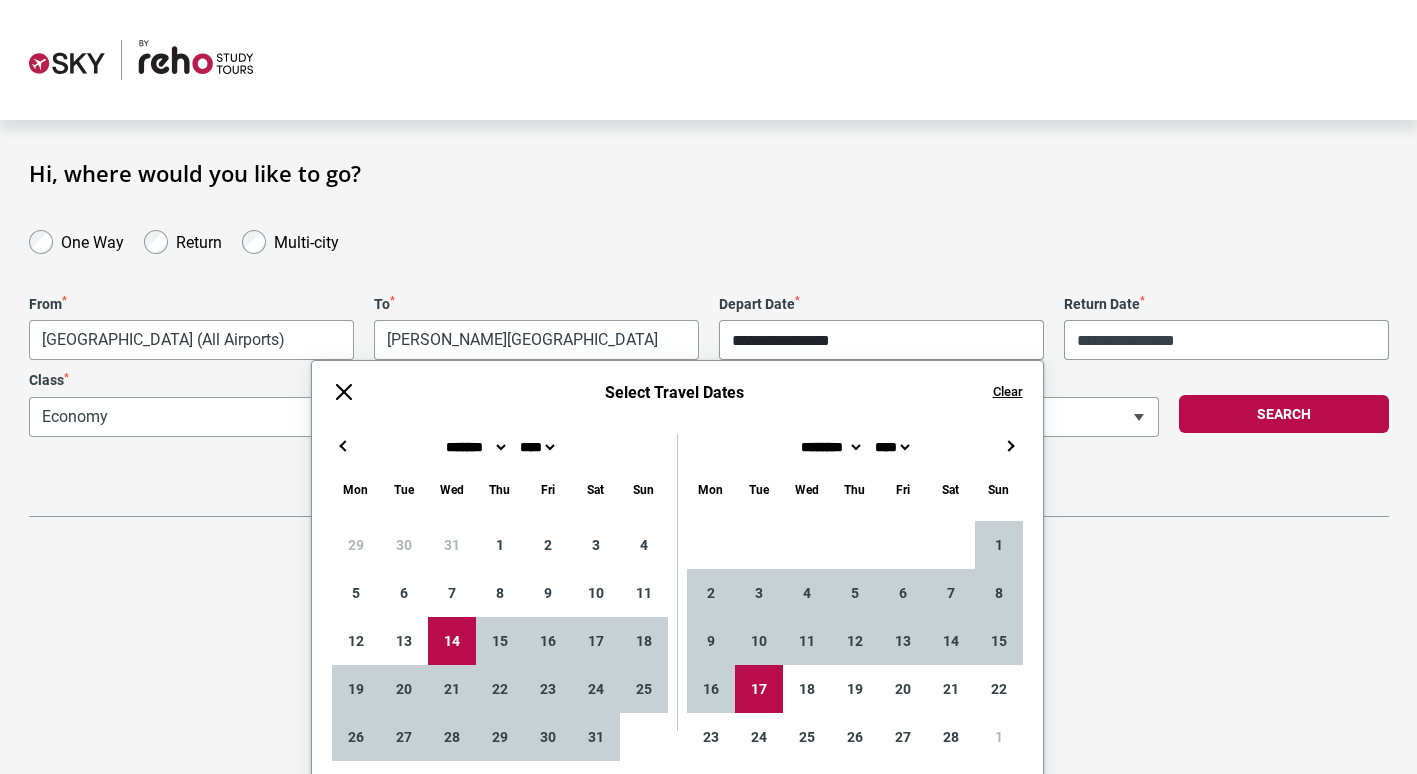 type on "**********" 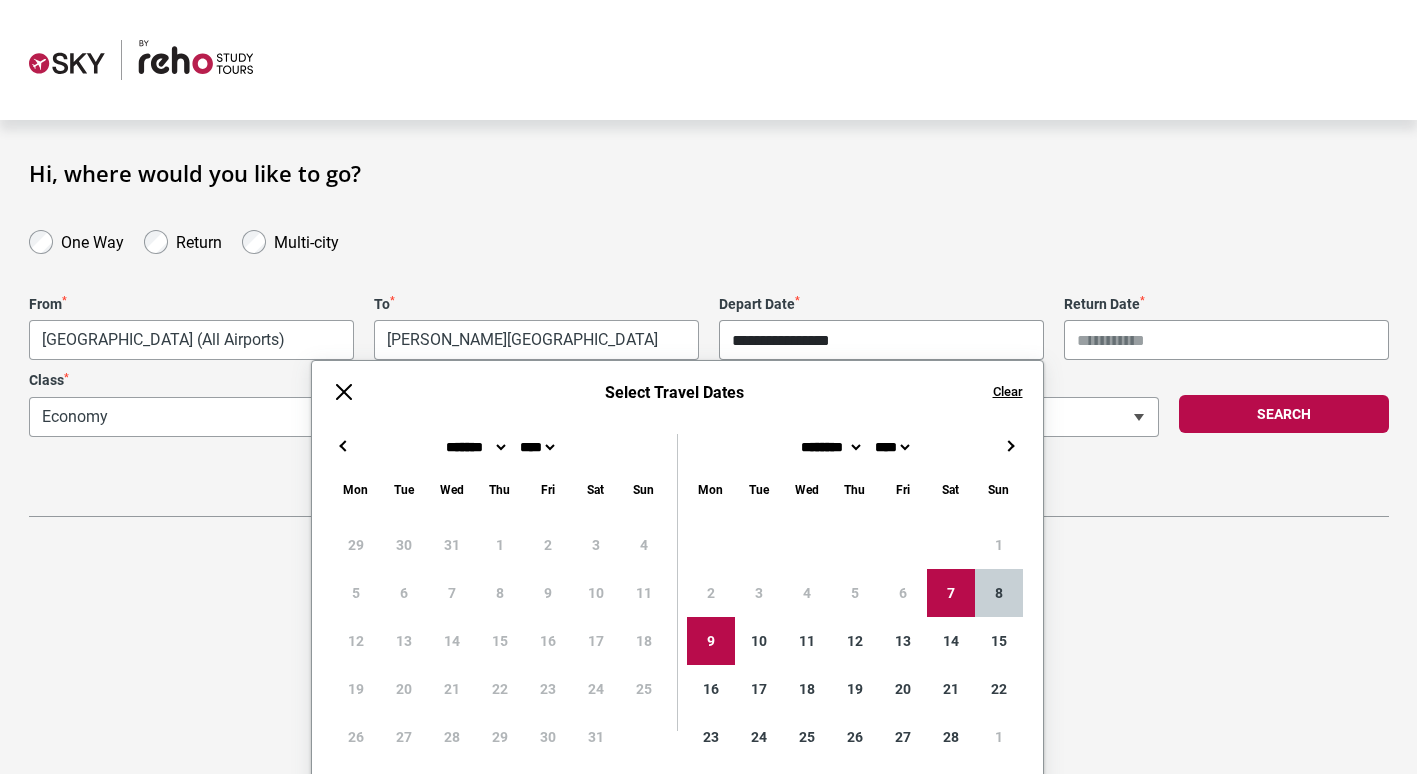 click on "**********" at bounding box center [881, 340] 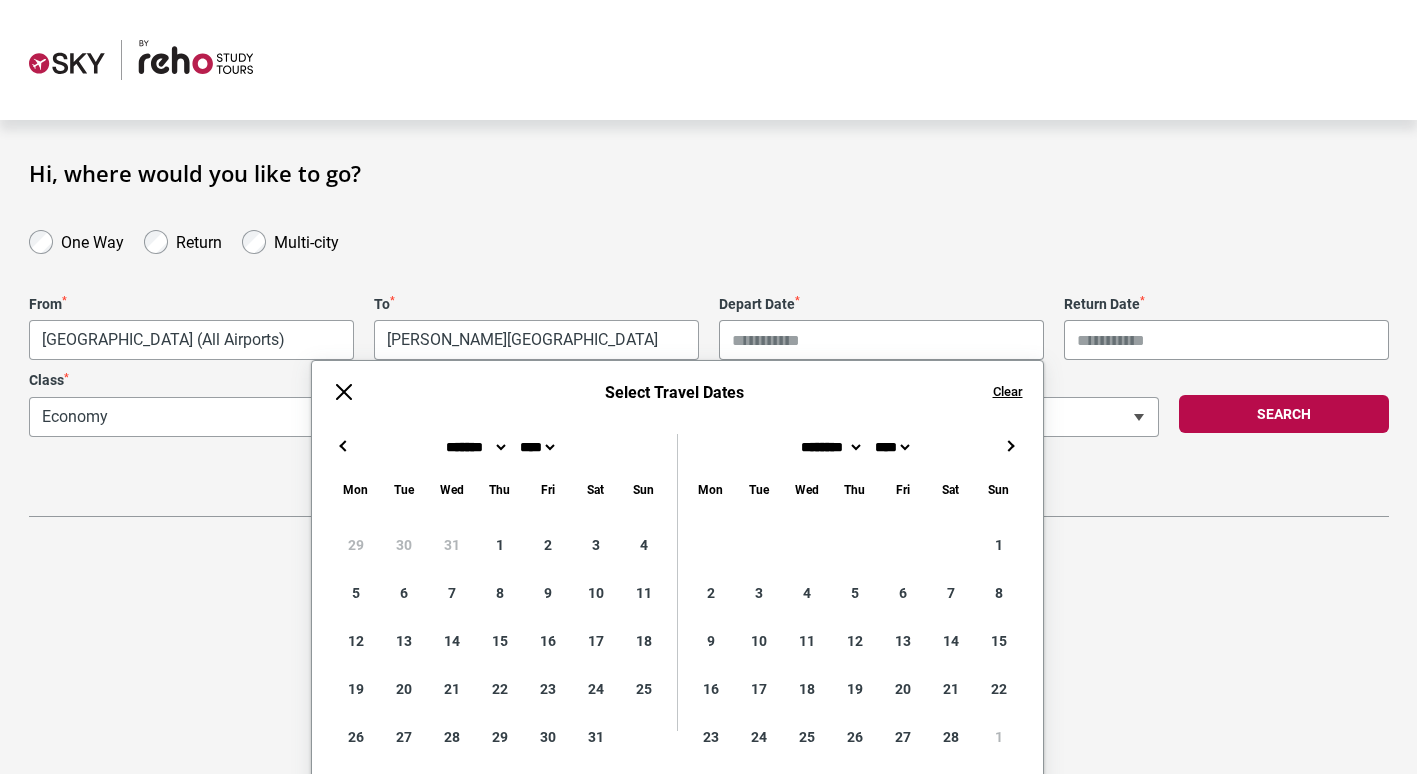 type on "**********" 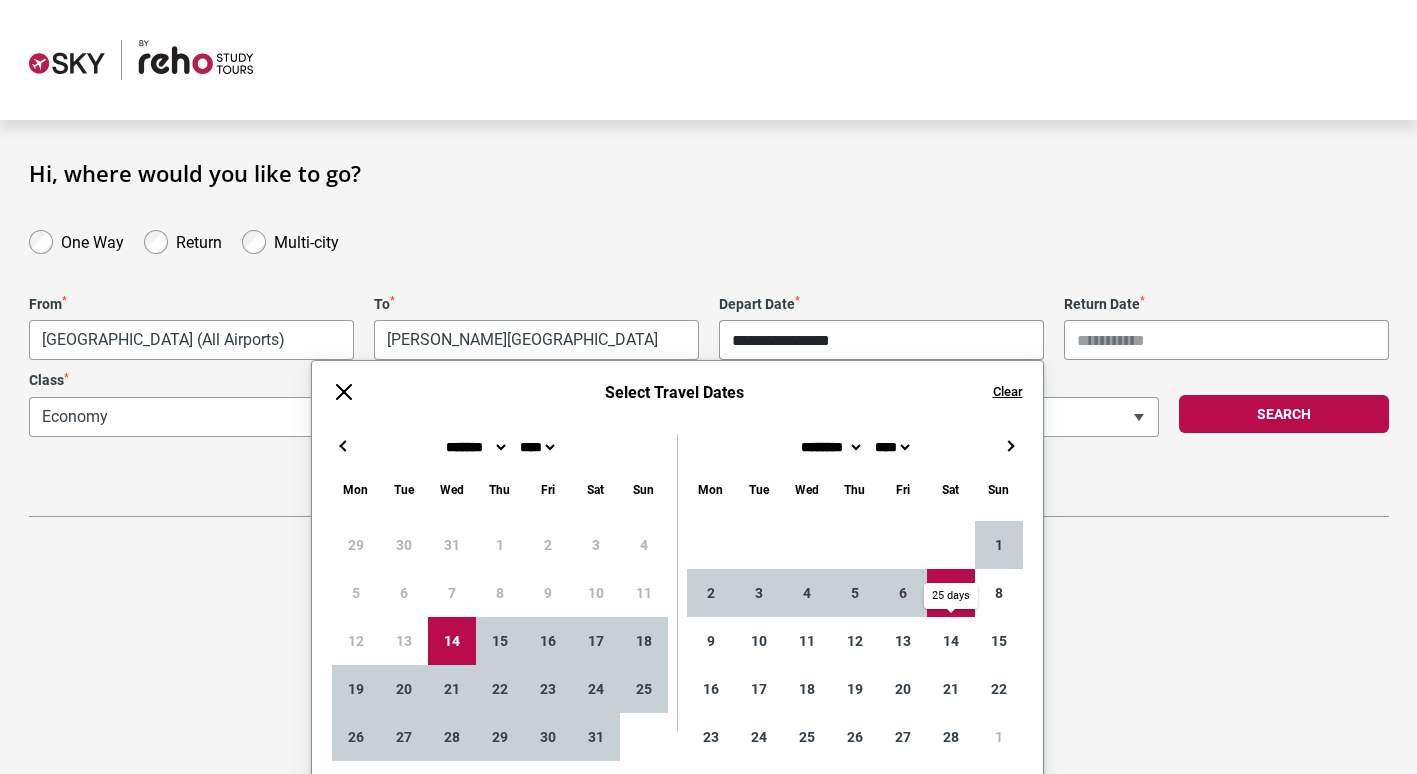 type on "**********" 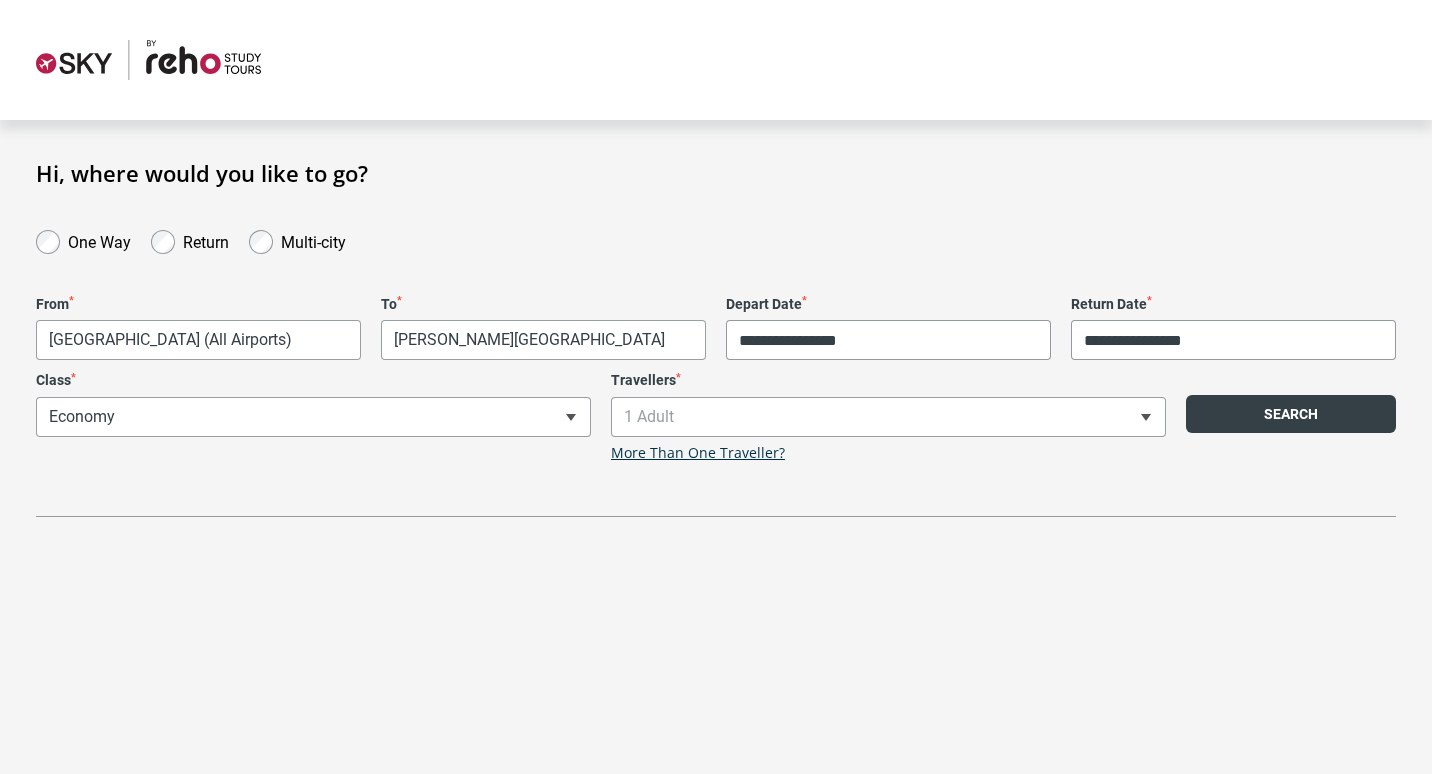 click on "Search" at bounding box center [1291, 414] 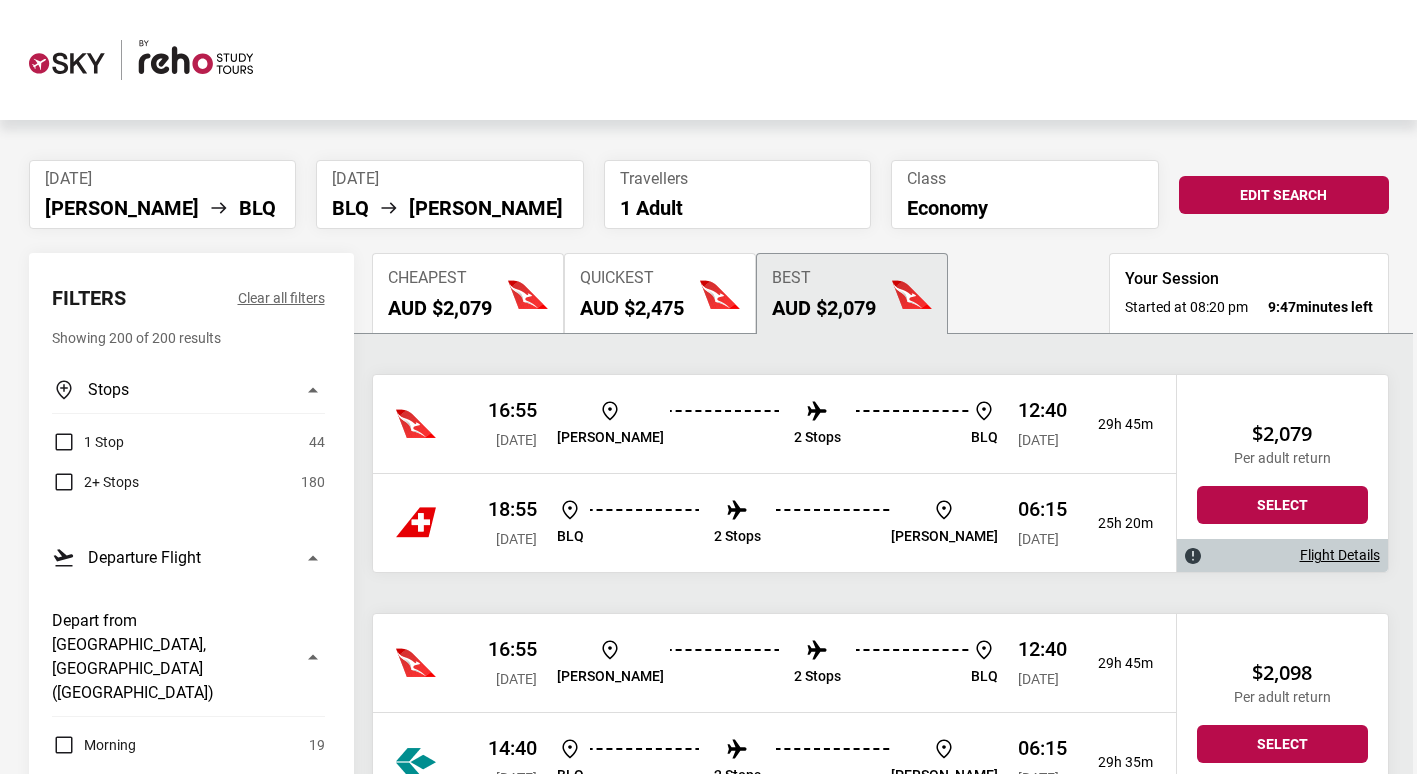 click on "1 Stop   44       2+ Stops   180" at bounding box center (188, 462) 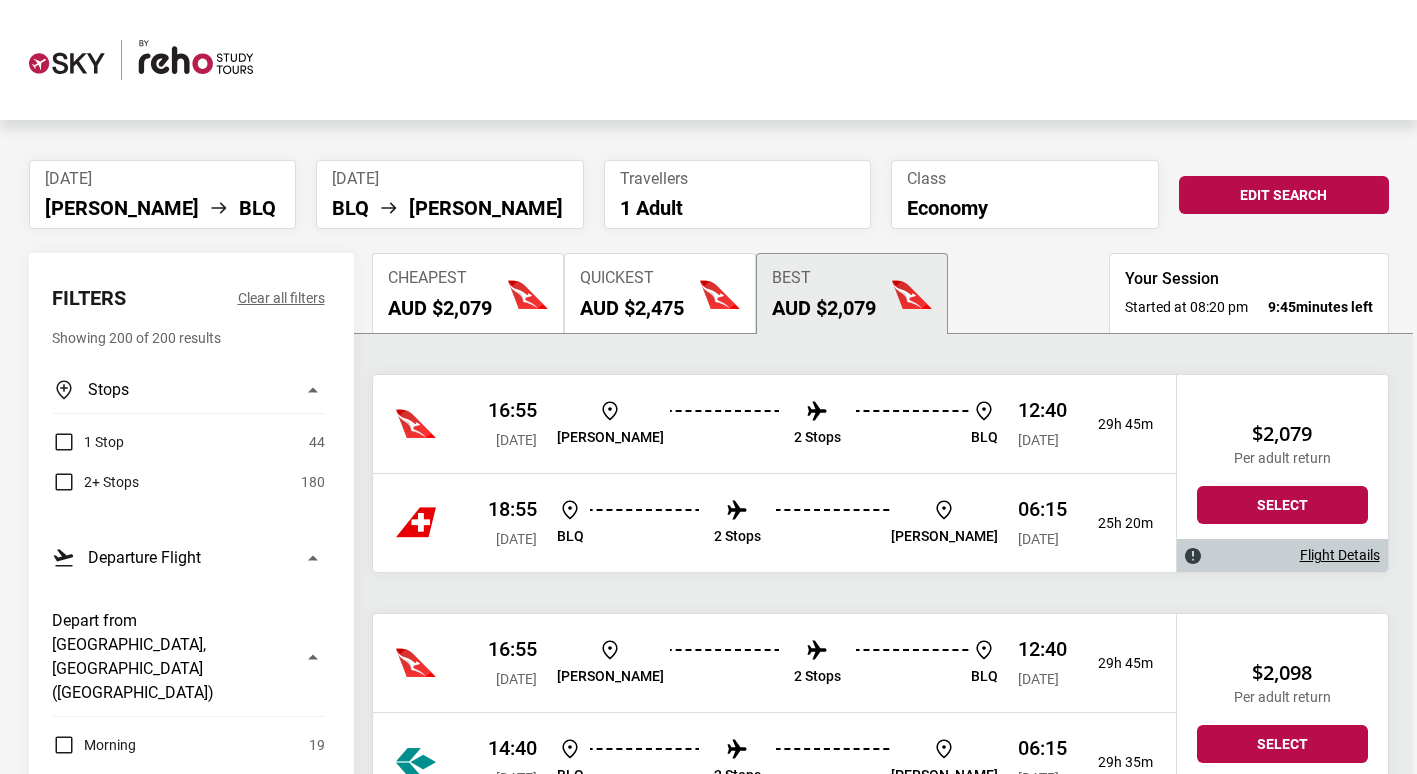 click on "1 Stop" at bounding box center [88, 442] 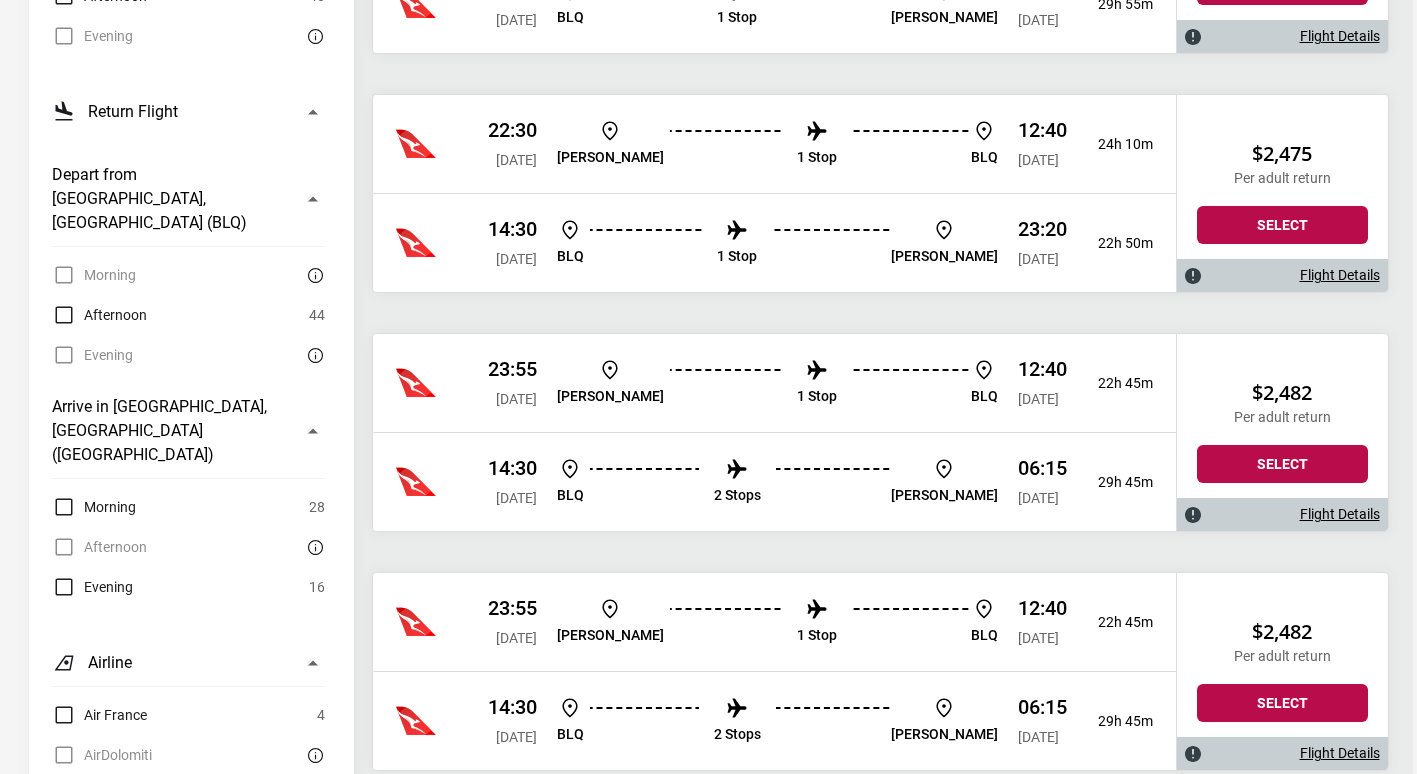 scroll, scrollTop: 1000, scrollLeft: 0, axis: vertical 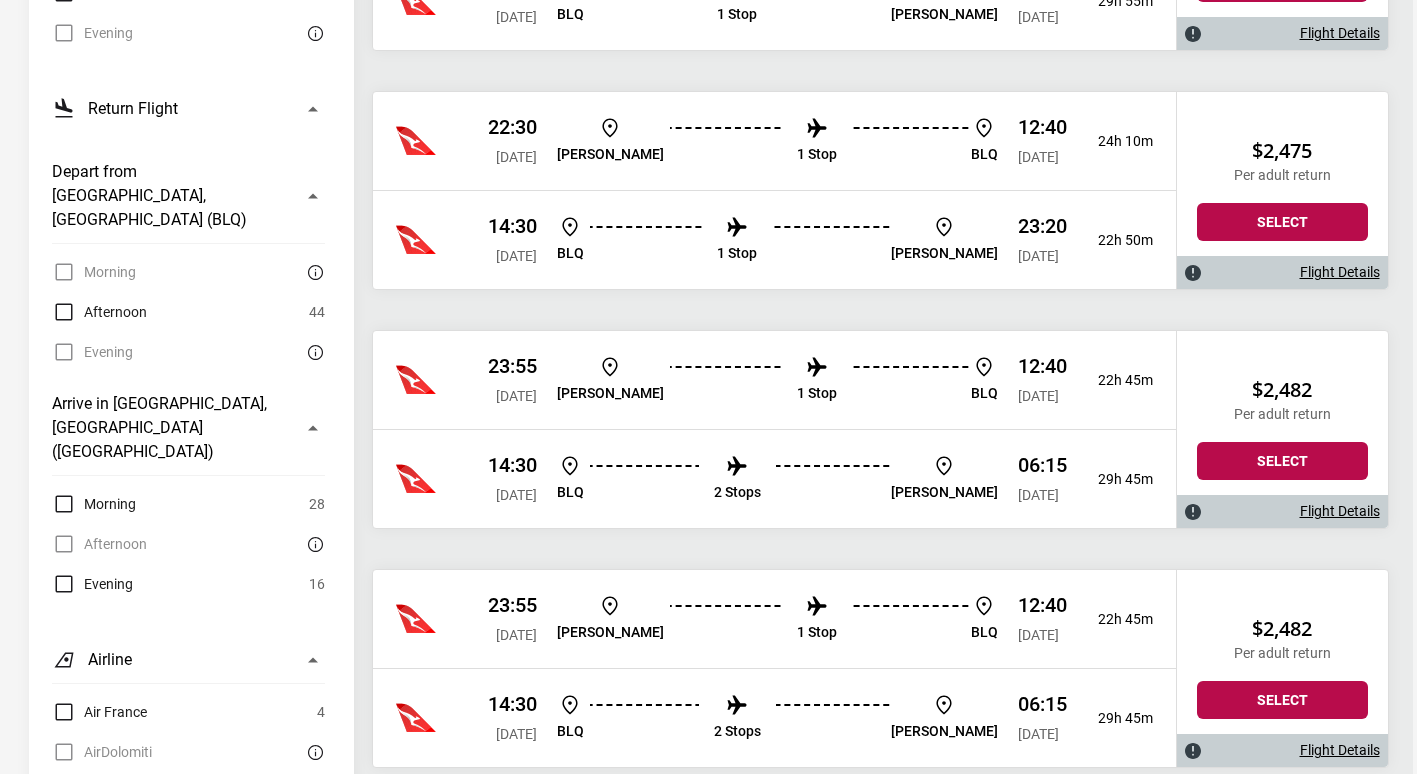 click on "23:55   Wed, 14 Jan 2026     MEL     1 Stop     BLQ   12:40   Thu, 15 Jan 2026   22h 45m   14:30   Sat, 07 Feb 2026     BLQ     2 Stops     MEL   06:15   Mon, 09 Feb 2026   29h 45m     $2,482   Per adult return   Select     Flight Details" at bounding box center (880, 429) 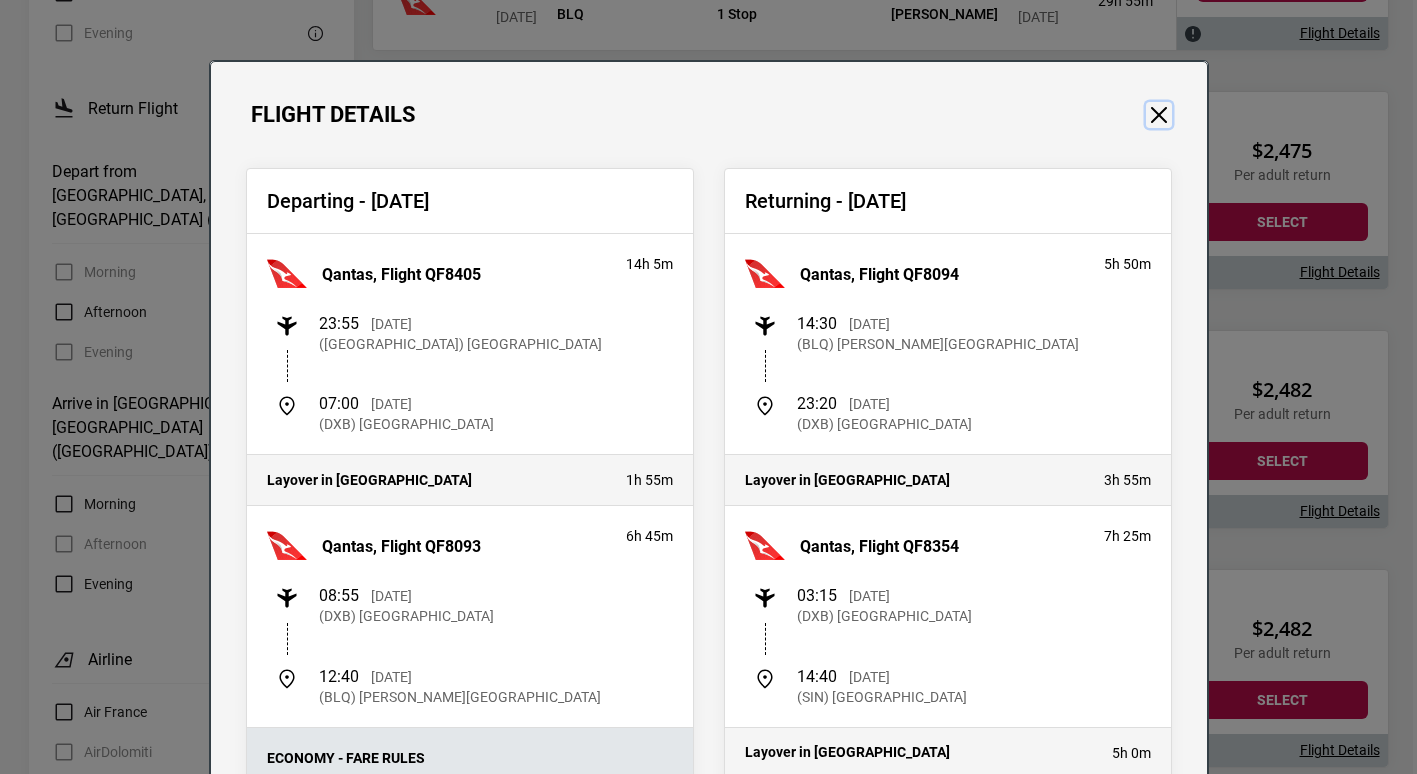 click at bounding box center [1159, 115] 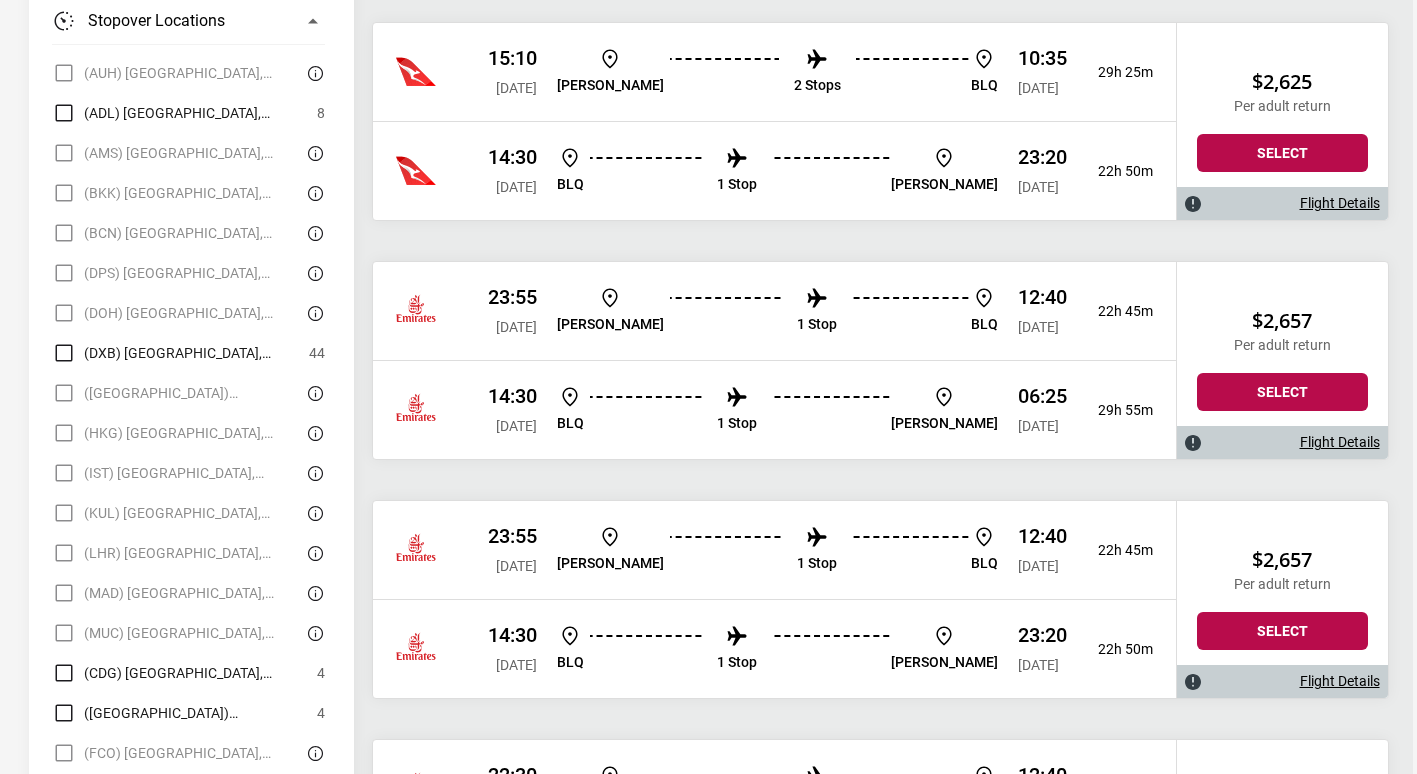 scroll, scrollTop: 6800, scrollLeft: 0, axis: vertical 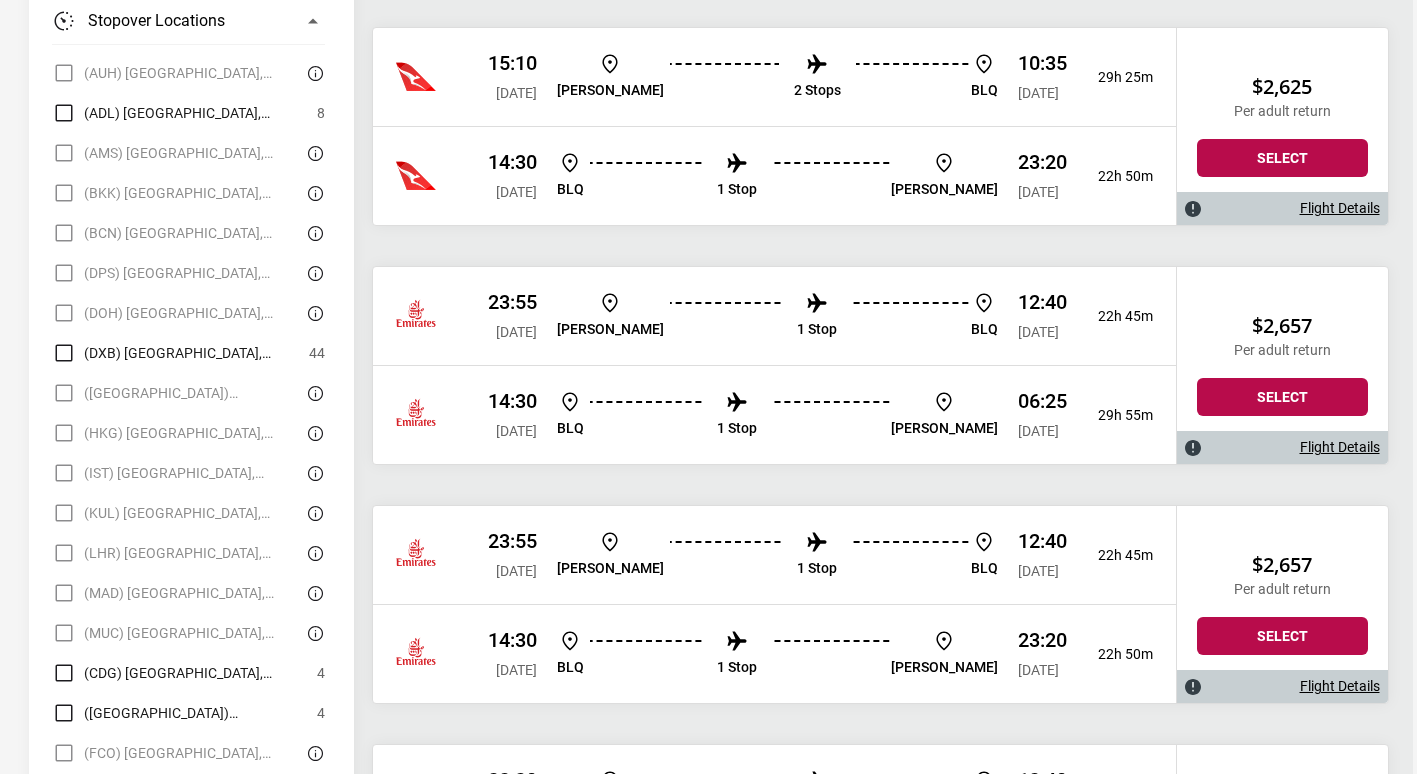 click on "14:30   Sat, 07 Feb 2026     BLQ     1 Stop     MEL   23:20   Sun, 08 Feb 2026   22h 50m" at bounding box center [774, 175] 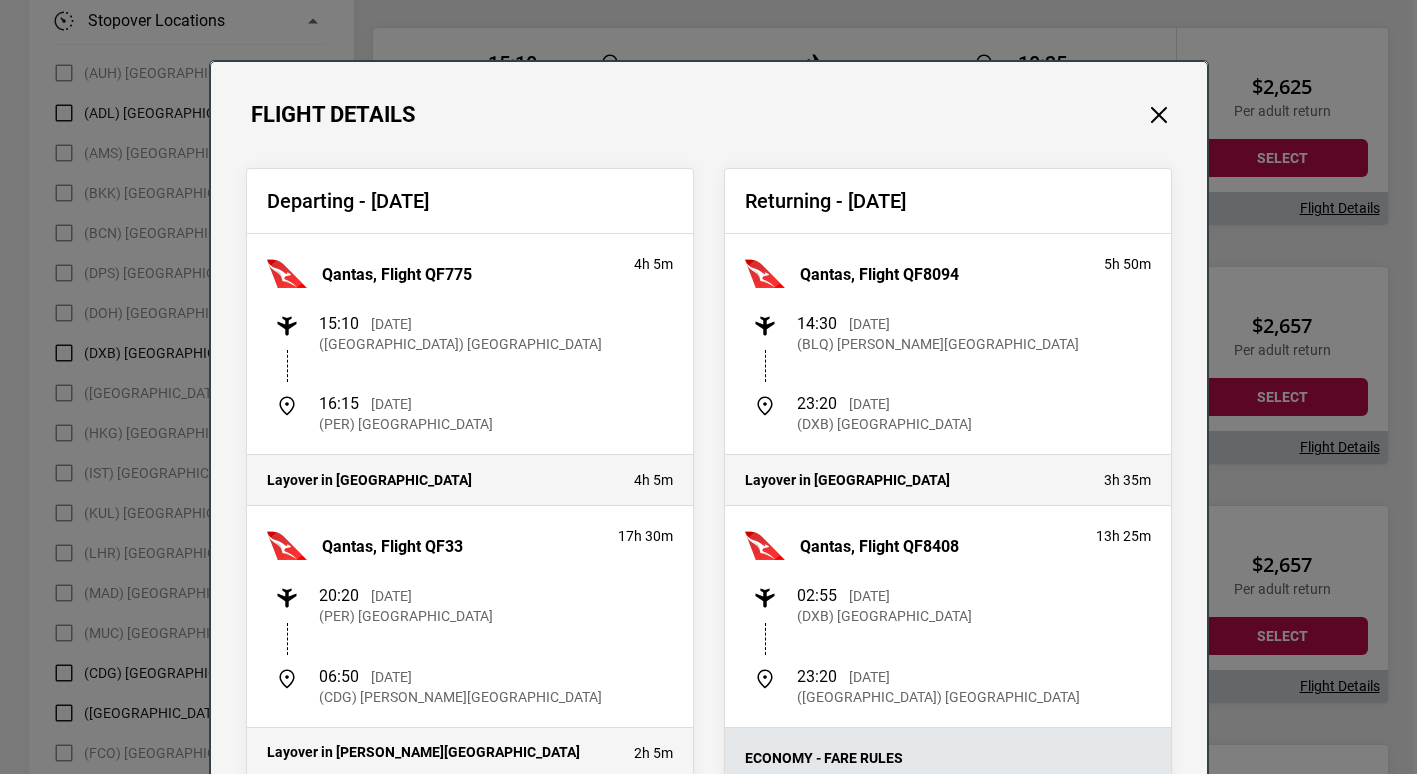 click on "Returning - Sat, 07 Feb 2026     Qantas, Flight QF8094   5h 50m     14:30   Sat, 07 Feb 2026   (BLQ) Guglielmo Marconi Airport     23:20   Sat, 07 Feb 2026   (DXB) Dubai International Airport   Layover in Dubai International Airport   3h 35m   Qantas, Flight QF8408   13h 25m     02:55   Sun, 08 Feb 2026   (DXB) Dubai International Airport     23:20   Sun, 08 Feb 2026   (MEL) Melbourne Airport     Economy - Fare Rules   Baggage:     Checked:  1 piece up to 30 kg      Carry-On:  Refer to airline website   Fee Information:   Before Departure:    Change fee: AUD $125*   Cancellation fee: AUD $200*   After Departure:    Change fee: AUD $125*   Cancellation fee: AUD $200*   *Additional fare and taxes may apply. Additional fees will be charged by Reho Study Tours." at bounding box center (948, 805) 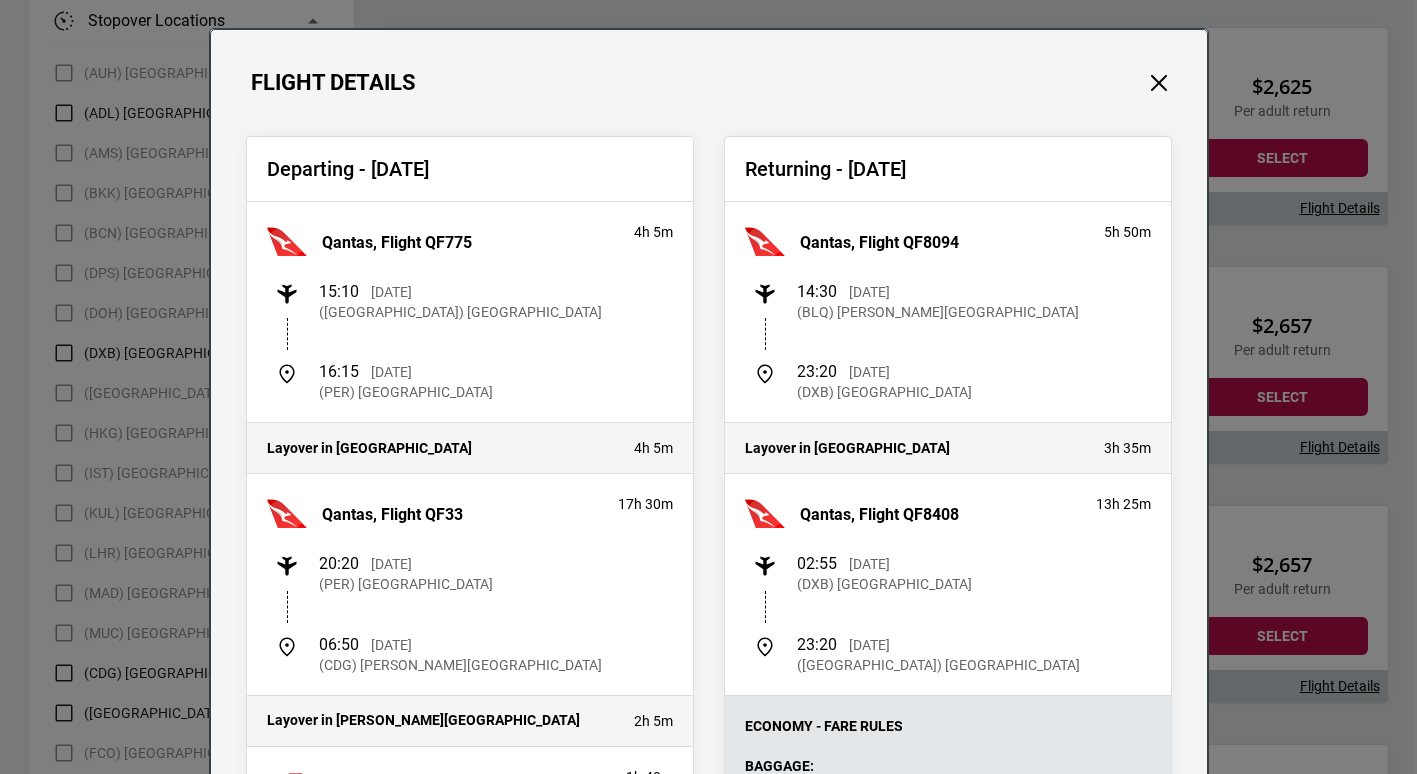 scroll, scrollTop: 40, scrollLeft: 0, axis: vertical 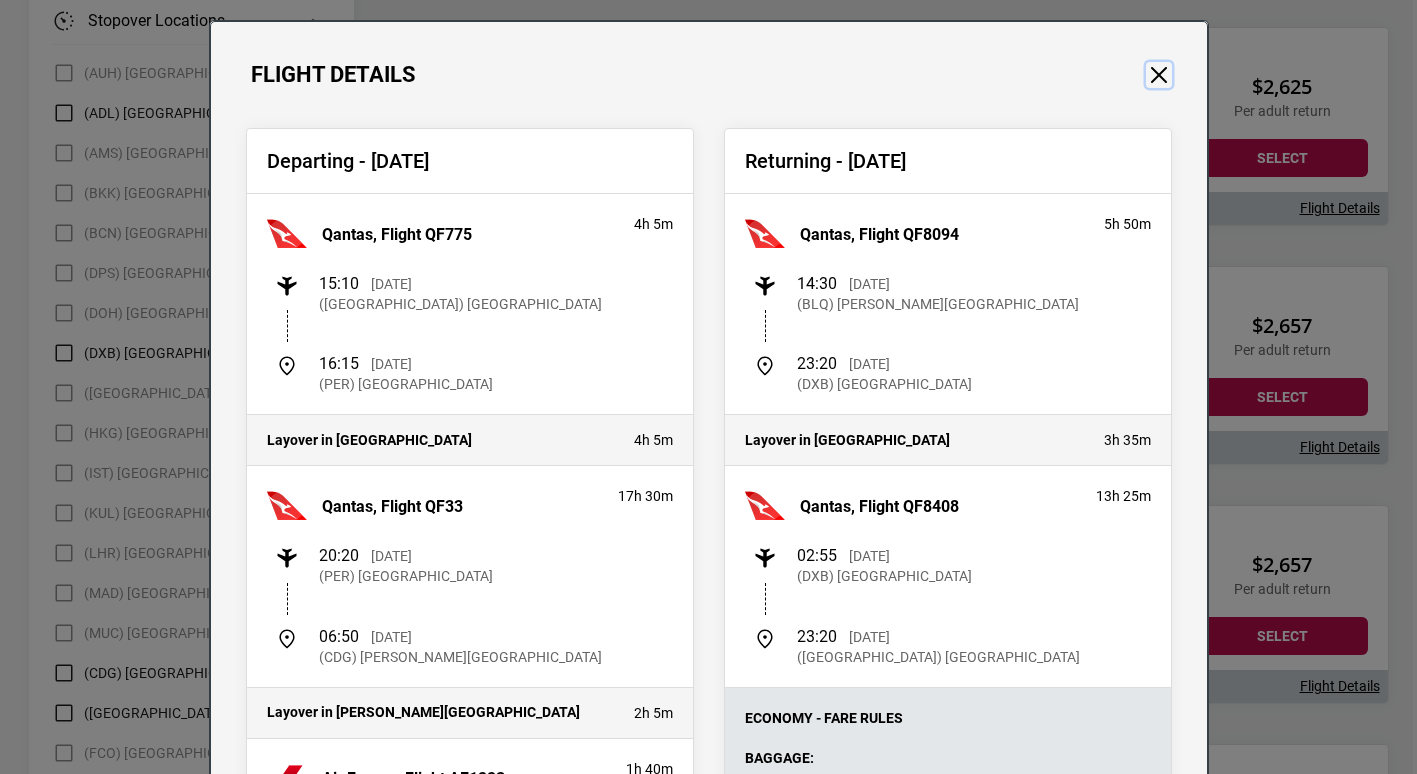 click at bounding box center (1159, 75) 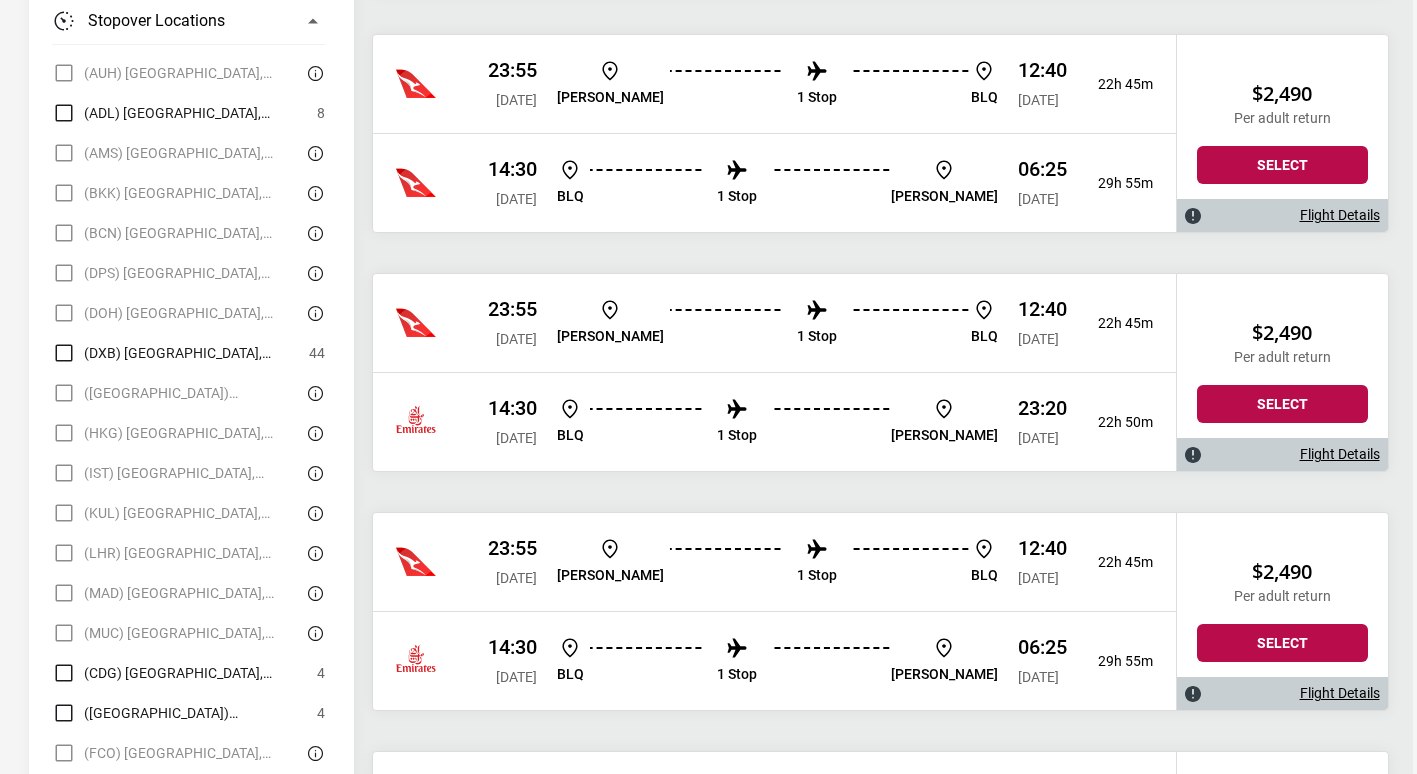 scroll, scrollTop: 4400, scrollLeft: 0, axis: vertical 